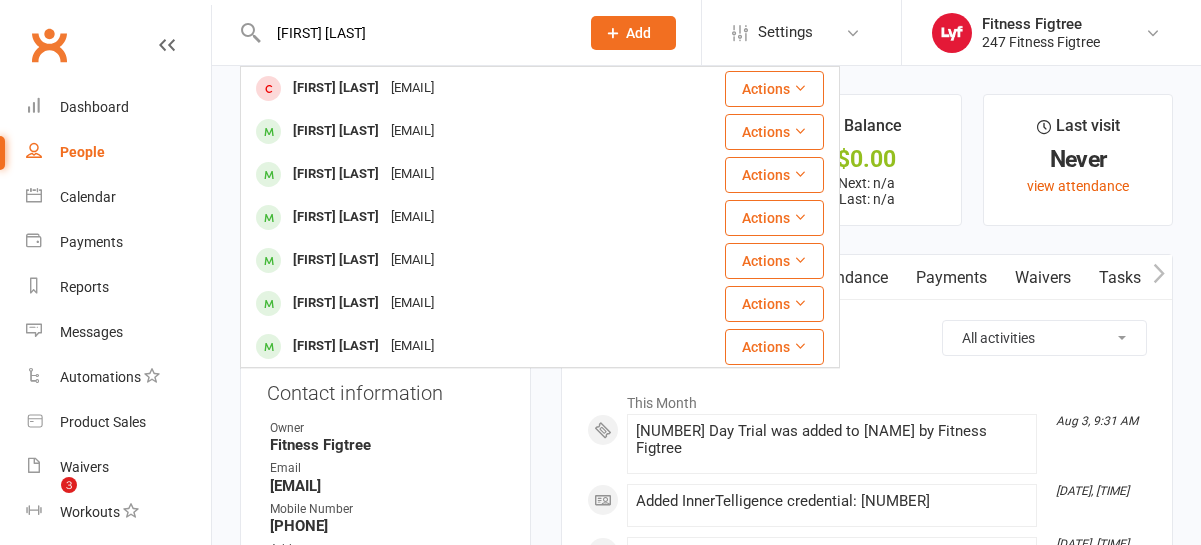 scroll, scrollTop: 0, scrollLeft: 0, axis: both 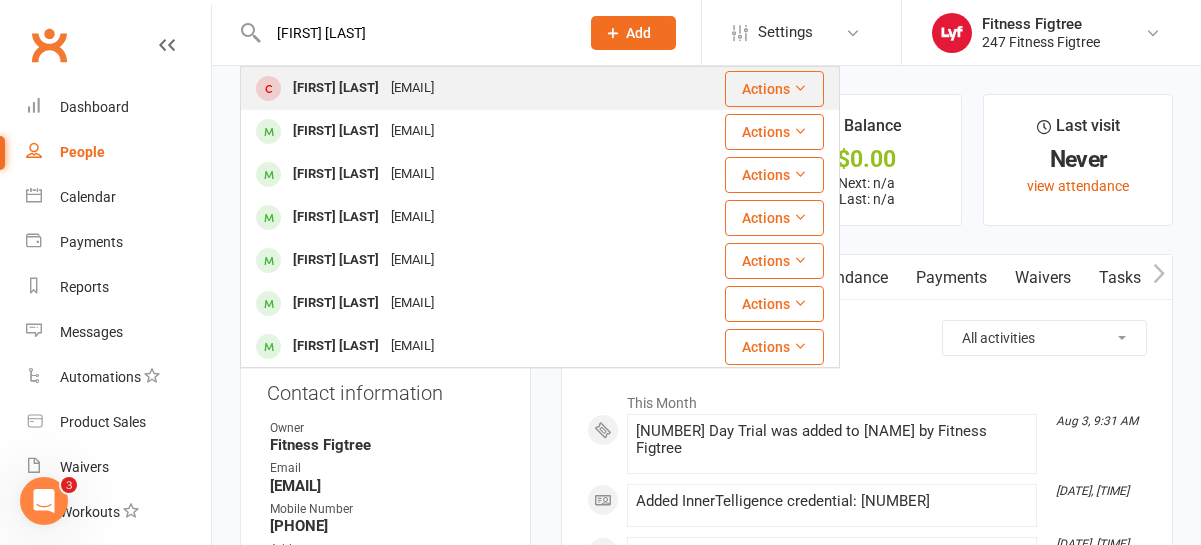 click on "[FIRST] [LAST] [EMAIL]" at bounding box center [433, 88] 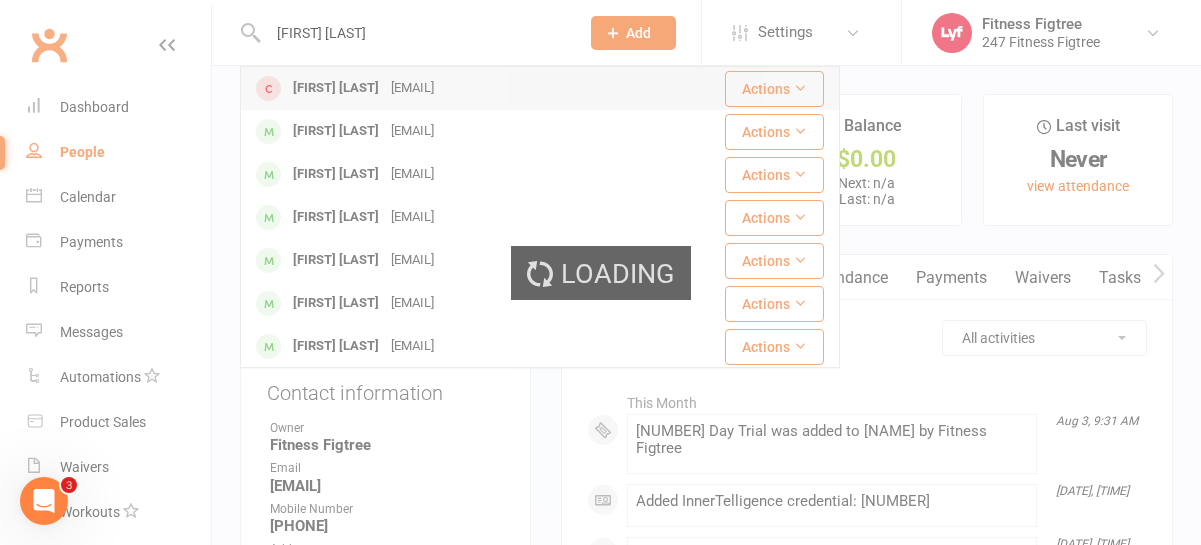 type 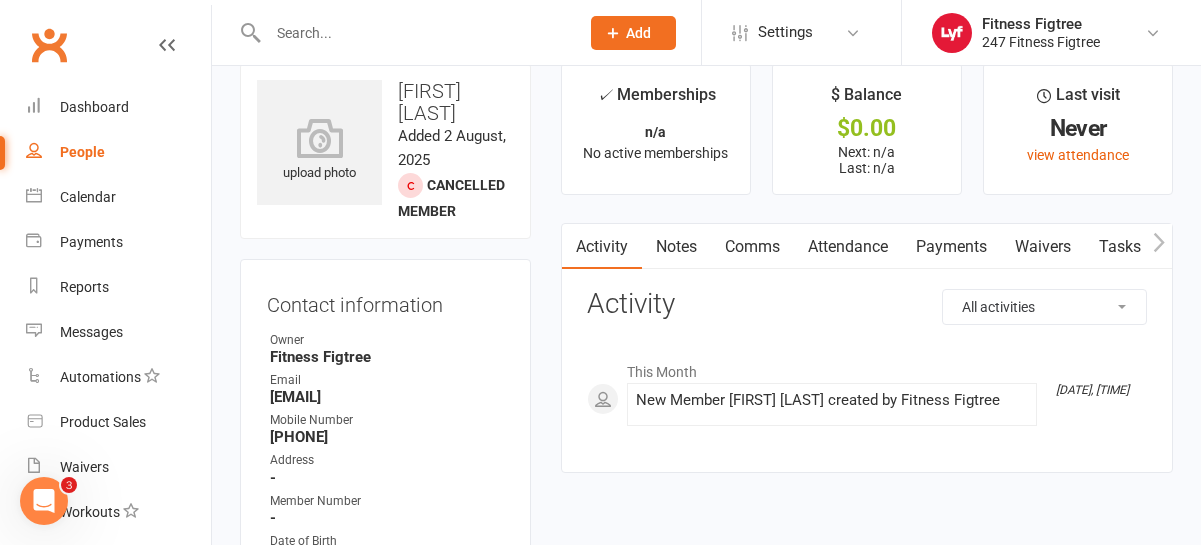 scroll, scrollTop: 0, scrollLeft: 0, axis: both 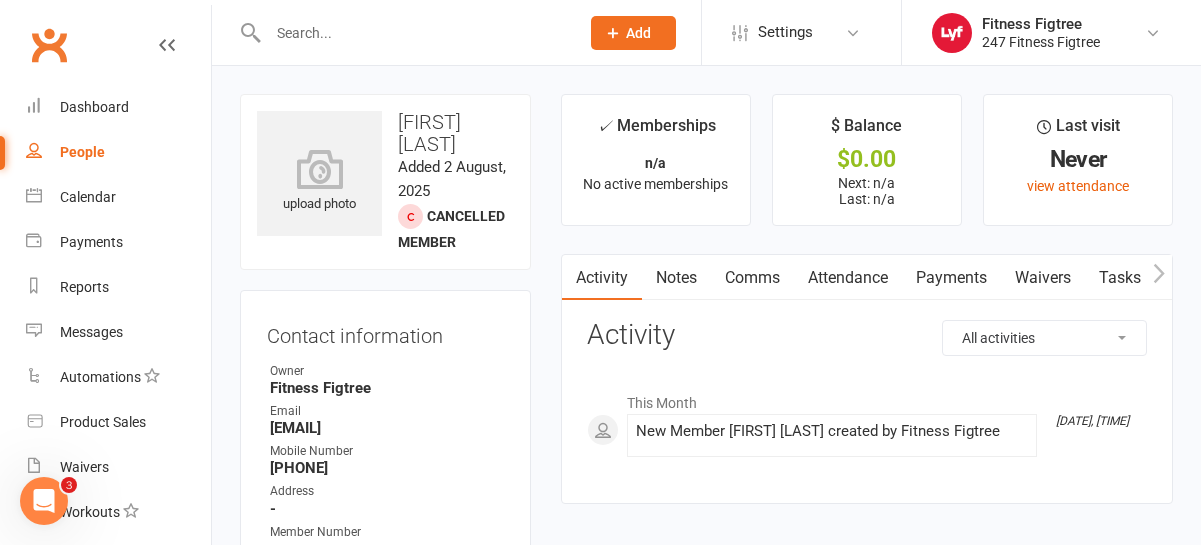 click on "Notes" at bounding box center [676, 278] 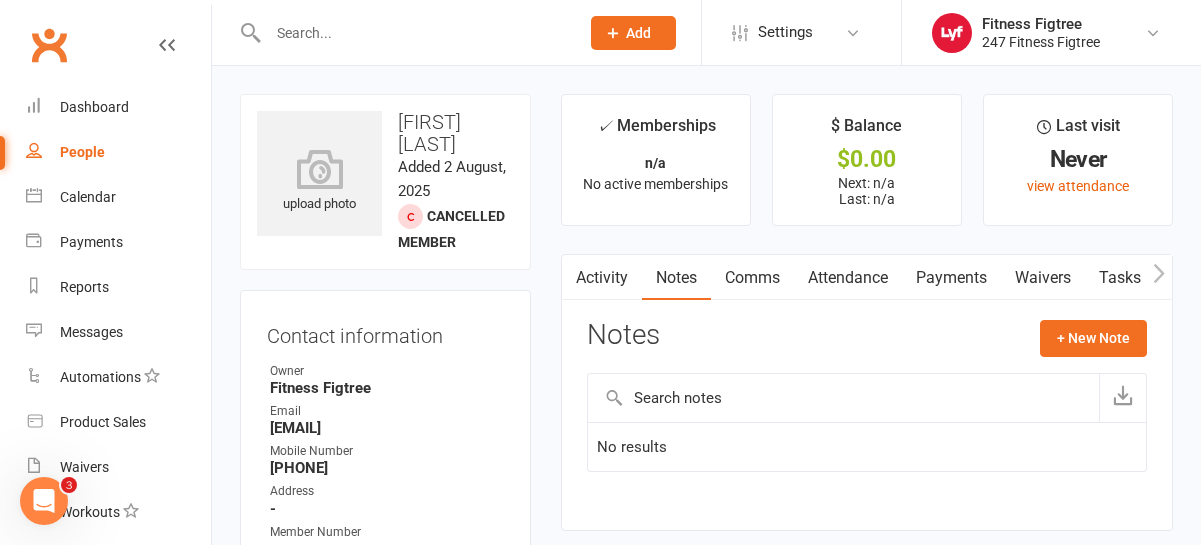 click on "Activity" at bounding box center [602, 278] 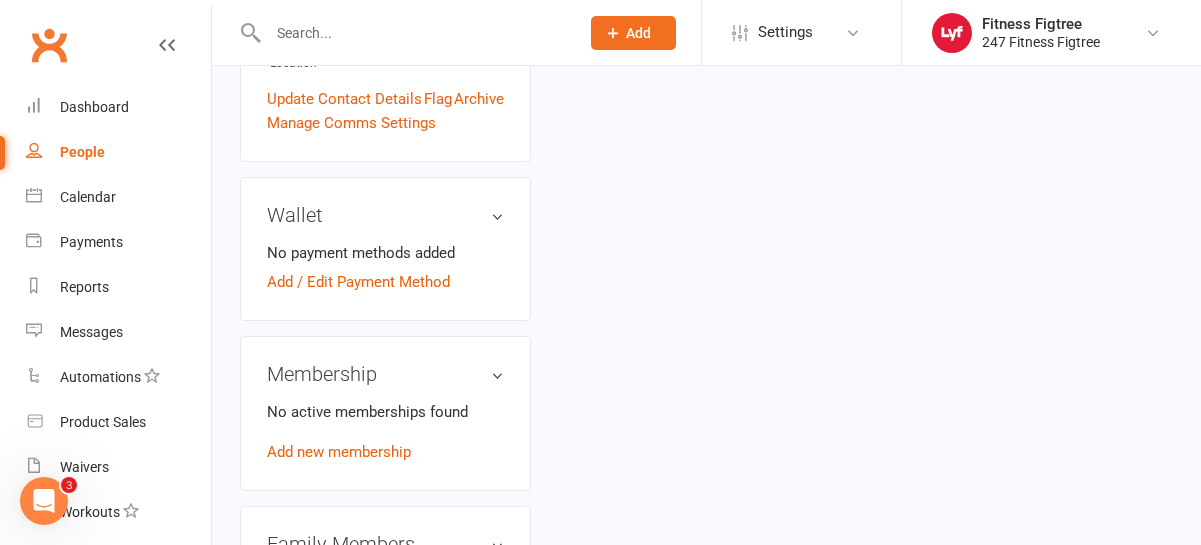 scroll, scrollTop: 560, scrollLeft: 0, axis: vertical 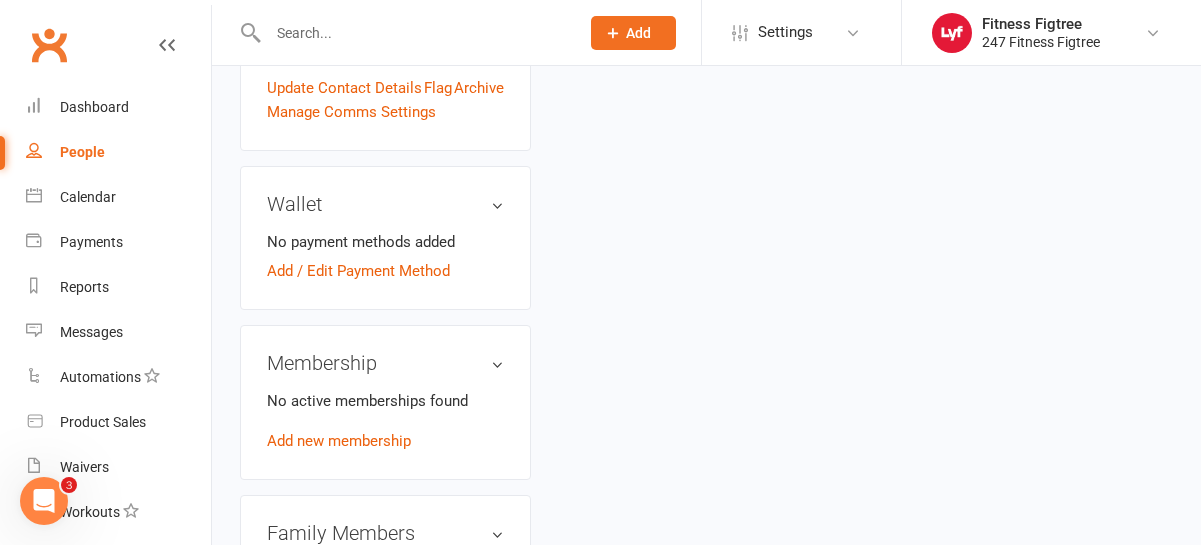 click on "No active memberships found Add new membership" at bounding box center (385, 421) 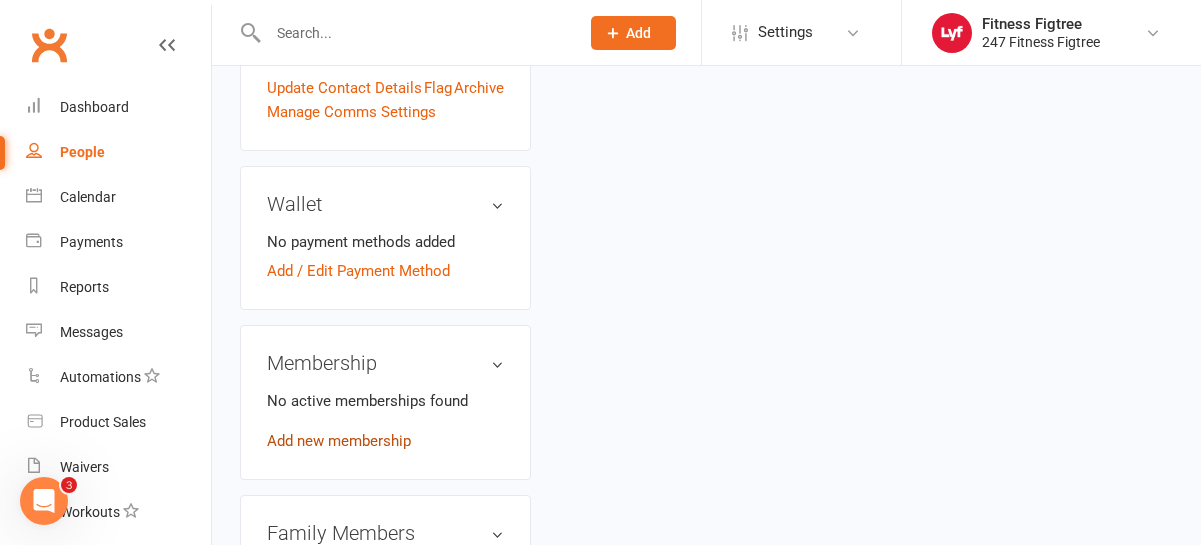 click on "Add new membership" at bounding box center (339, 441) 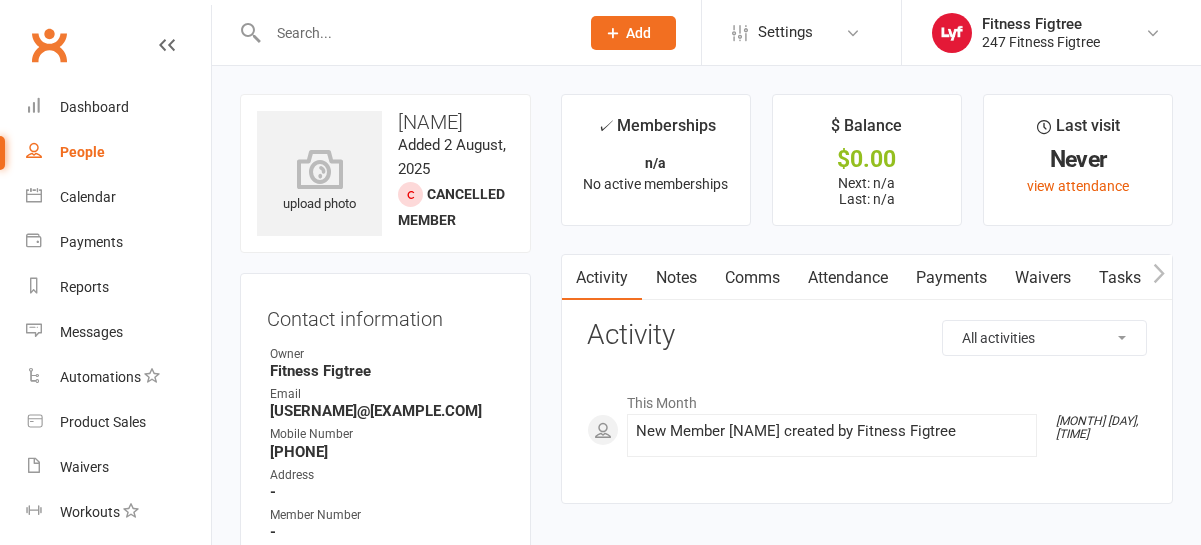 scroll, scrollTop: 0, scrollLeft: 0, axis: both 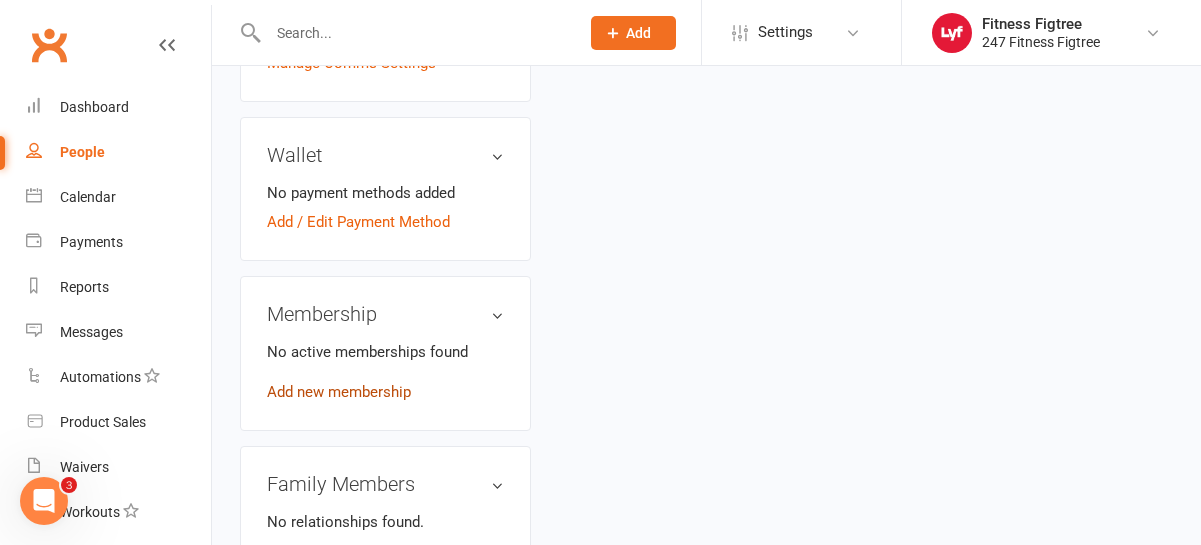 click on "Add new membership" at bounding box center (339, 392) 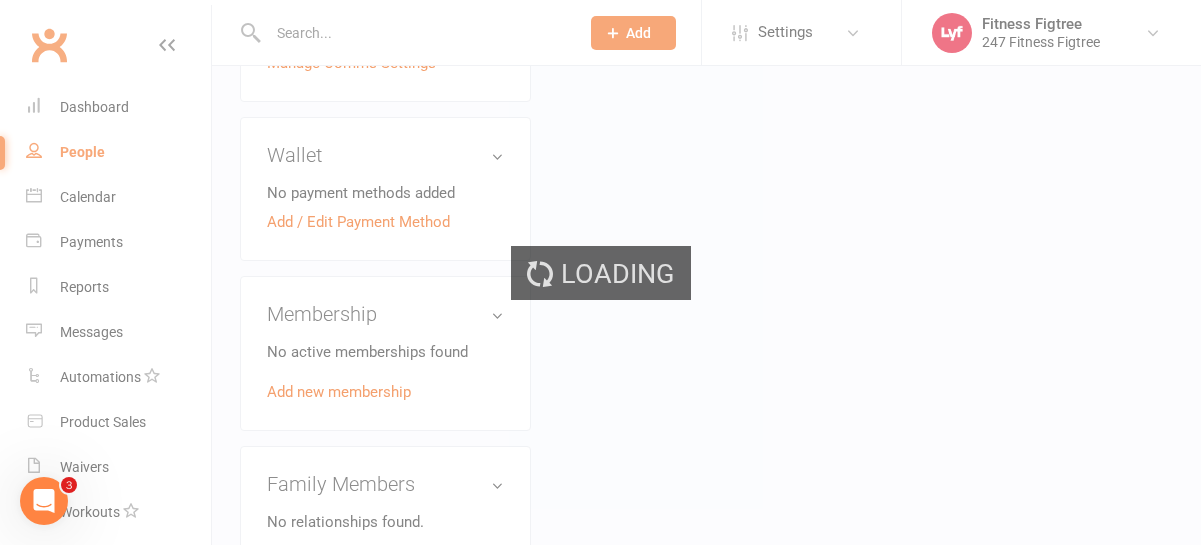 scroll, scrollTop: 0, scrollLeft: 0, axis: both 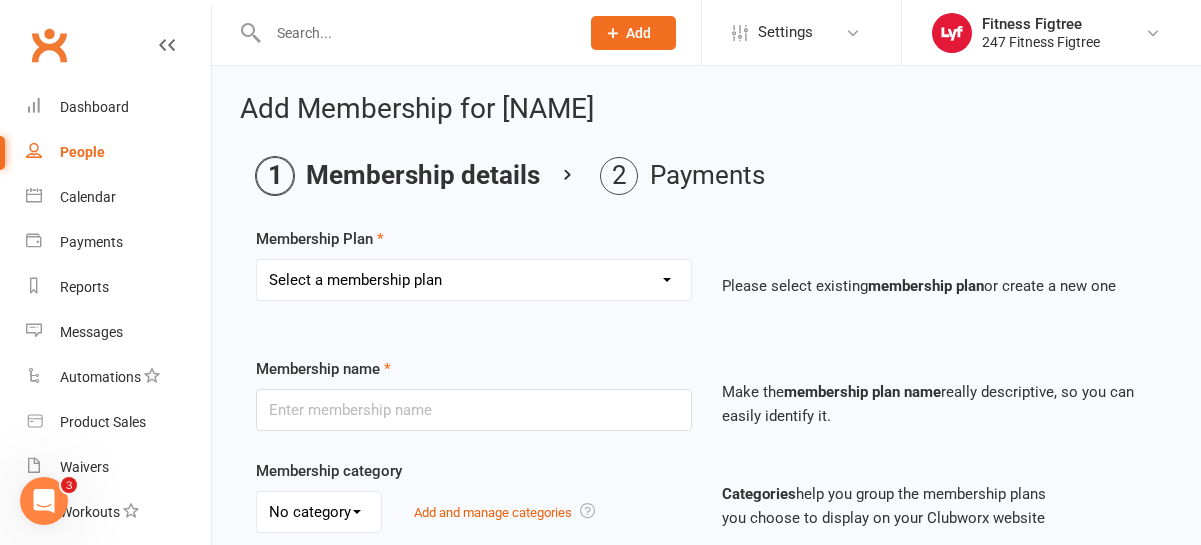 click on "Select a membership plan Create new Membership Plan Youth $33.90 Youth $29.90 Foundation $23.90 Foundation $23.45 Foundation $19.45 Foundation $33.90 Foundation $25.90 Foundation $27.90 Foundation $29.90 Foundation $31.90 Fighting Fit Only - Free plan Stripe - Foundation $36 Stripe - Foundation $33.90 Stripe - Foundation $29.90 TEAM MEMBERSHIP PIA - Foundation PIA - $849 PIA - 3 Months 14 Day Trial" at bounding box center [474, 280] 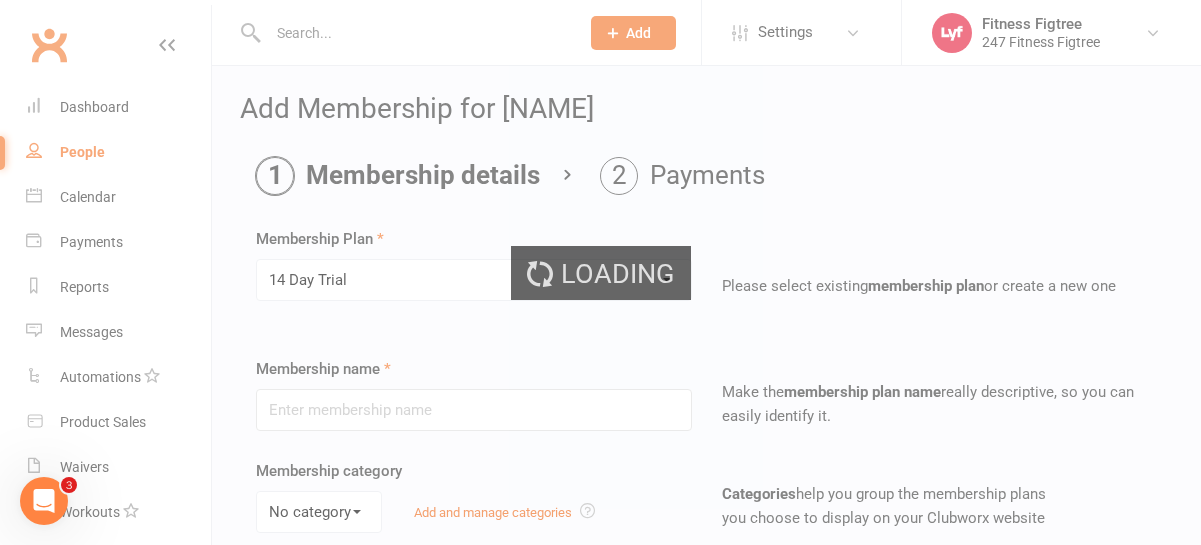 type on "14 Day Trial" 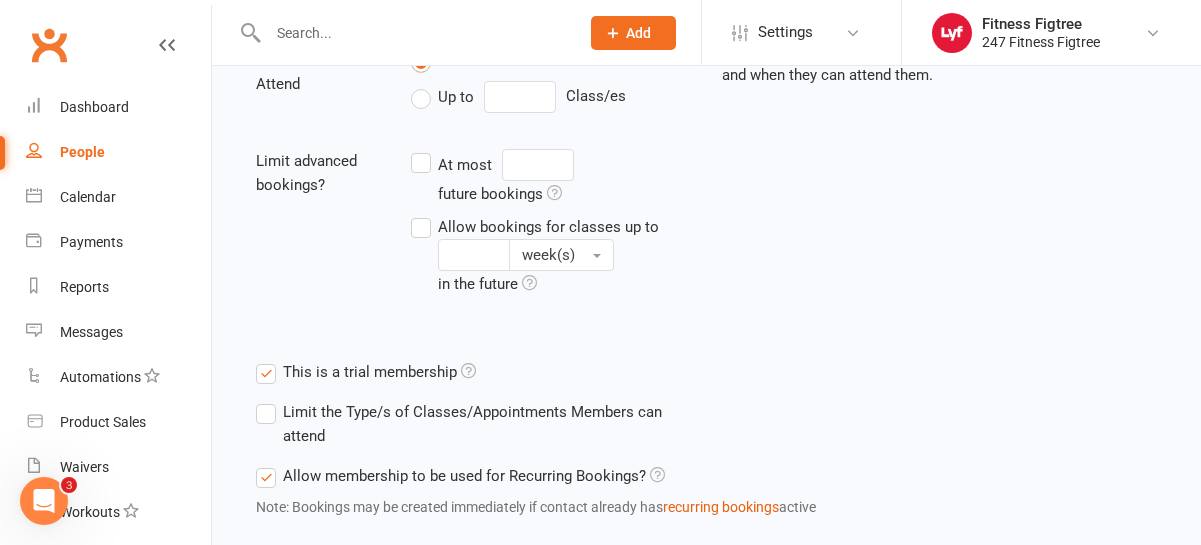 scroll, scrollTop: 877, scrollLeft: 0, axis: vertical 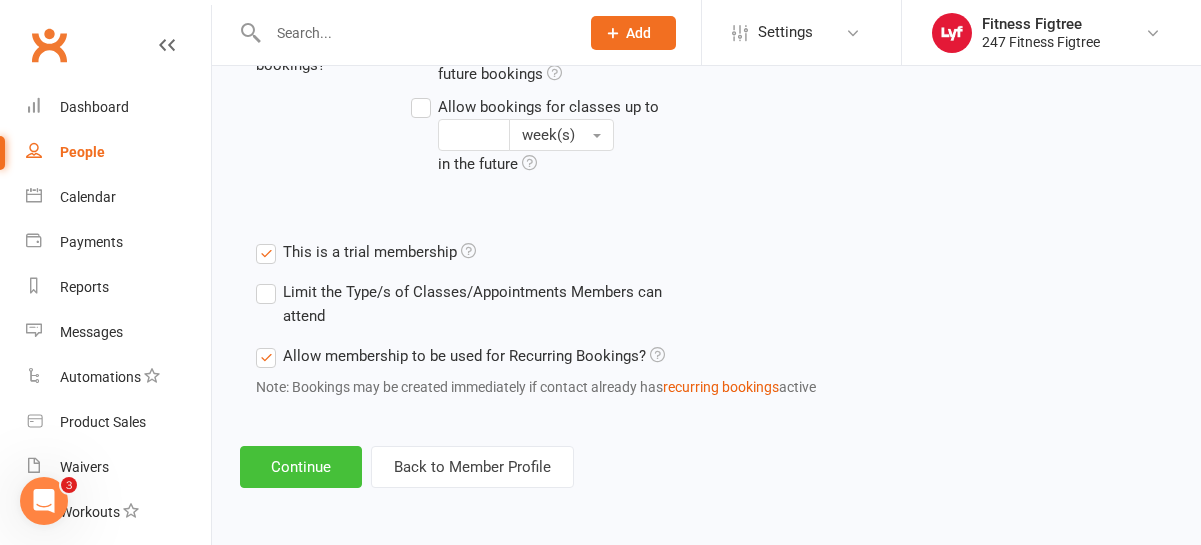 click on "Continue" at bounding box center [301, 467] 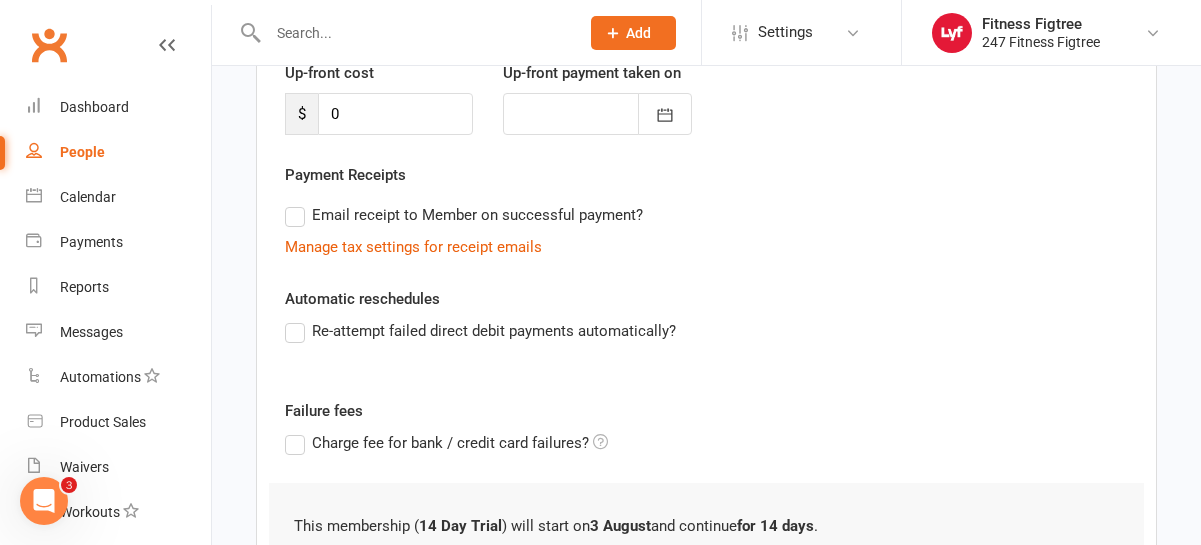scroll, scrollTop: 464, scrollLeft: 0, axis: vertical 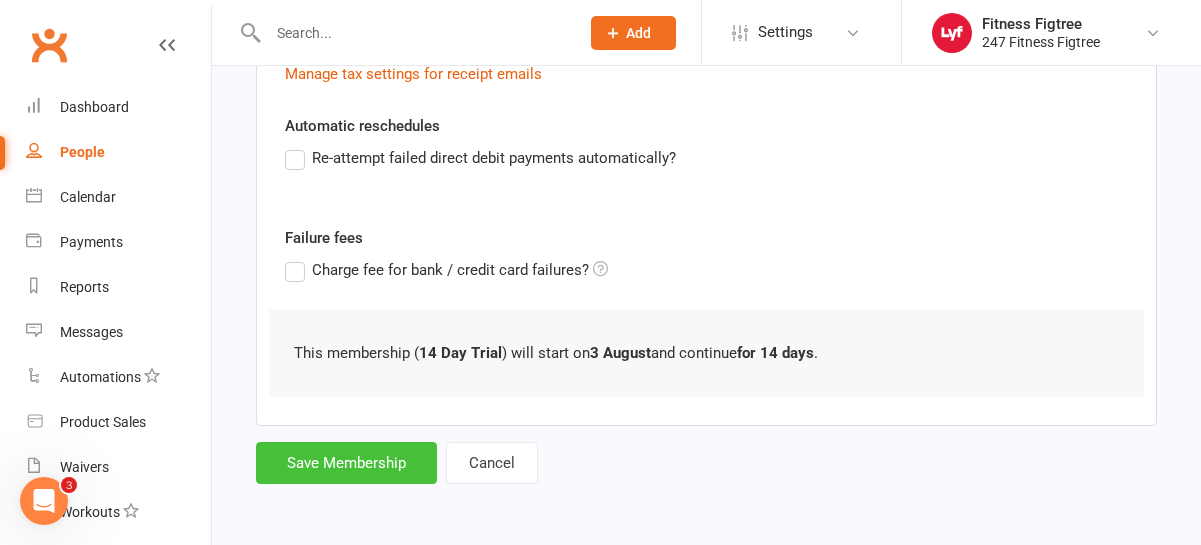 click on "Save Membership" at bounding box center [346, 463] 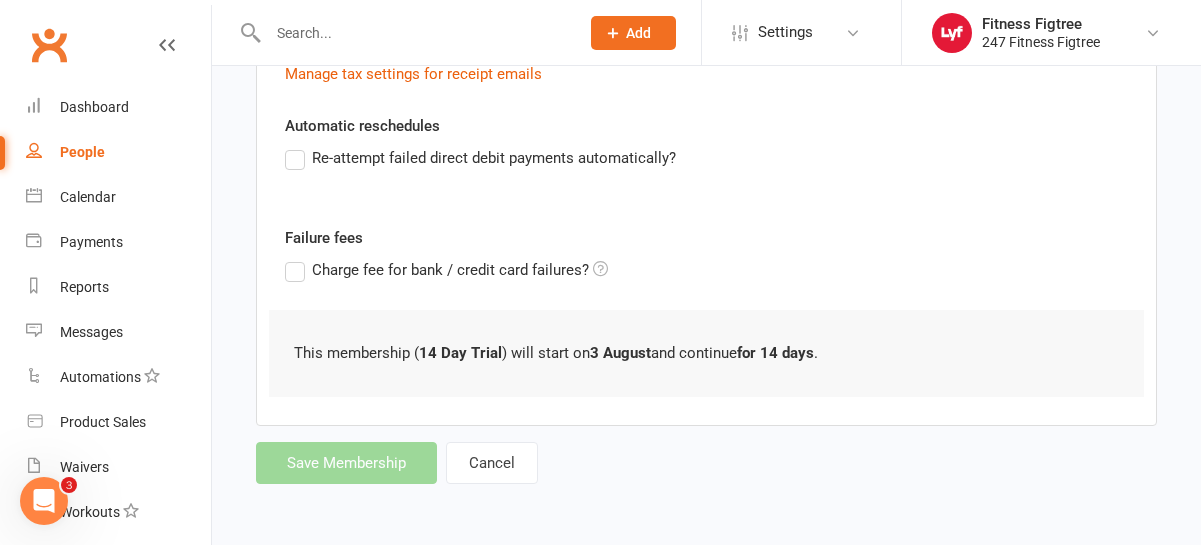 click on "Failure fees" at bounding box center (706, 238) 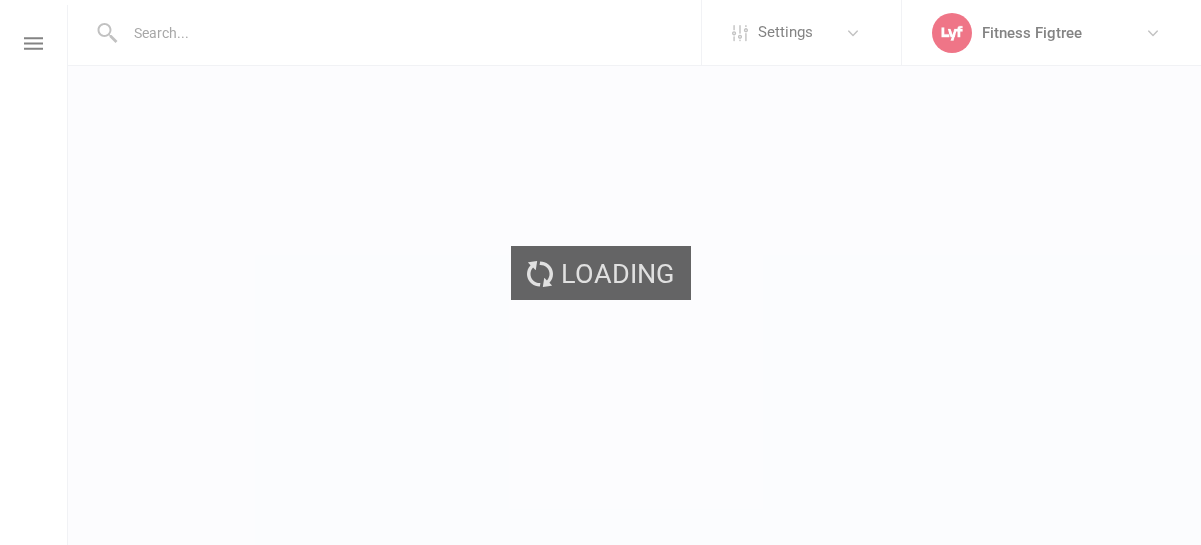 scroll, scrollTop: 0, scrollLeft: 0, axis: both 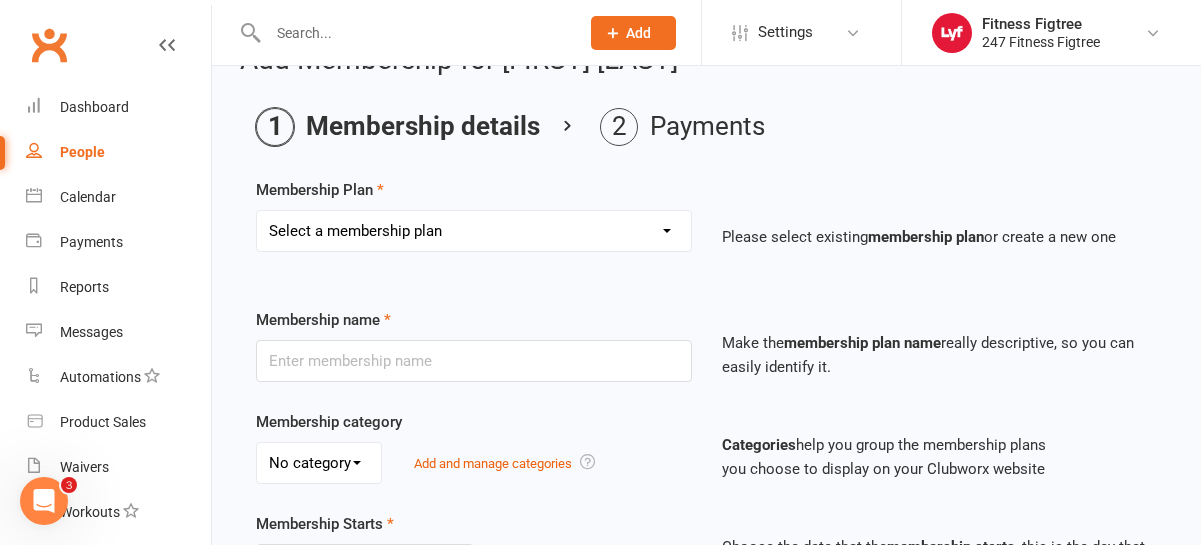 click on "Select a membership plan Create new Membership Plan Youth $33.90 Youth $29.90 Foundation $23.90 Foundation $23.45 Foundation $19.45 Foundation $33.90 Foundation $25.90 Foundation $27.90 Foundation $29.90 Foundation $31.90 Fighting Fit Only - Free plan Stripe - Foundation $36 Stripe - Foundation $33.90 Stripe - Foundation $29.90 TEAM MEMBERSHIP PIA - Foundation PIA - $849 PIA - 3 Months 14 Day Trial" at bounding box center [474, 231] 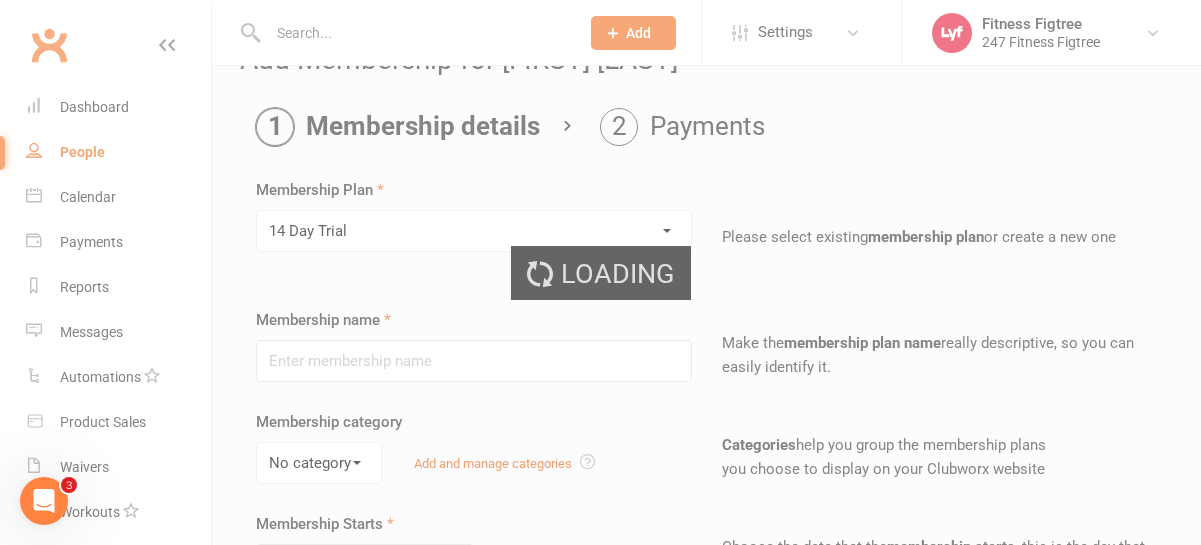 type on "14 Day Trial" 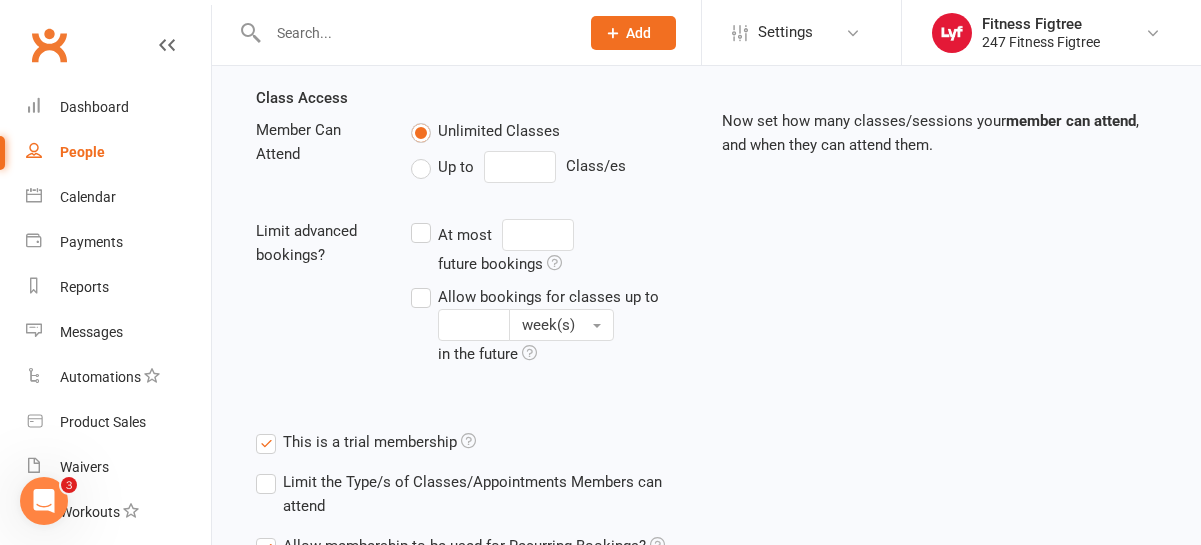 scroll, scrollTop: 877, scrollLeft: 0, axis: vertical 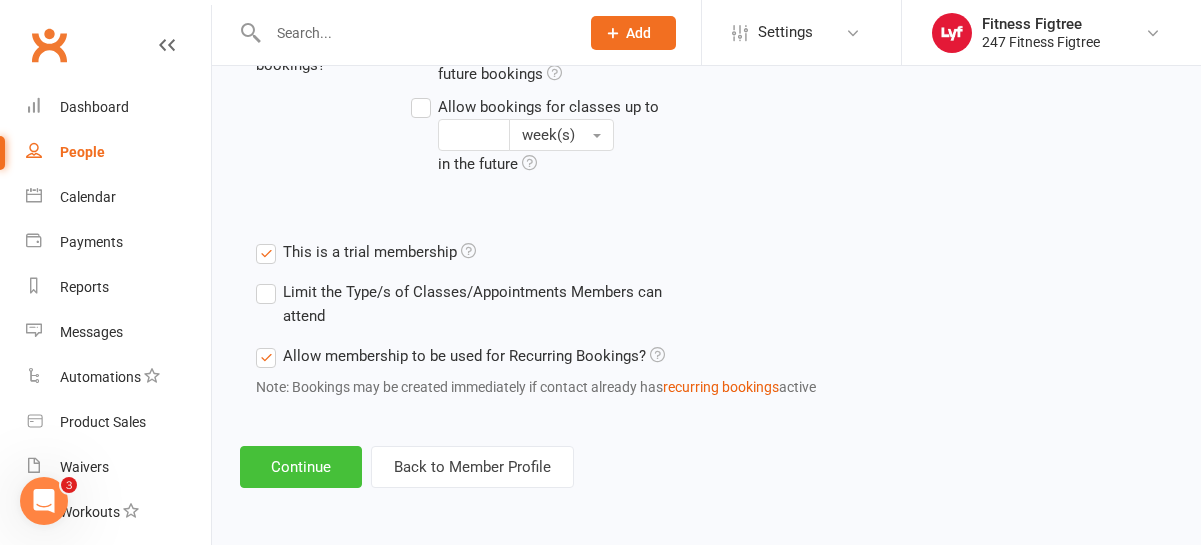 click on "Continue" at bounding box center [301, 467] 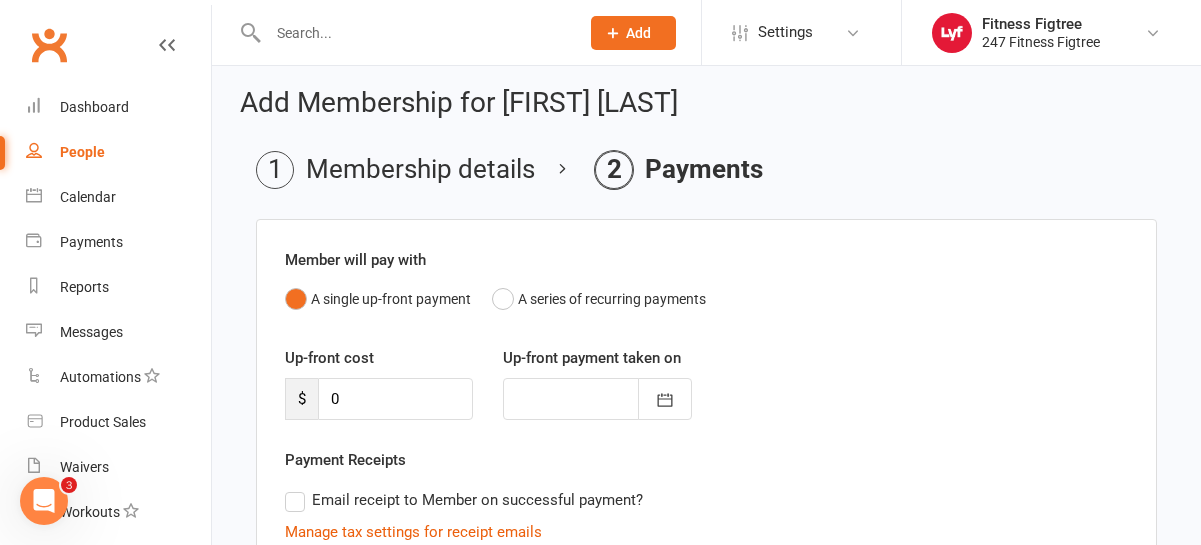 scroll, scrollTop: 464, scrollLeft: 0, axis: vertical 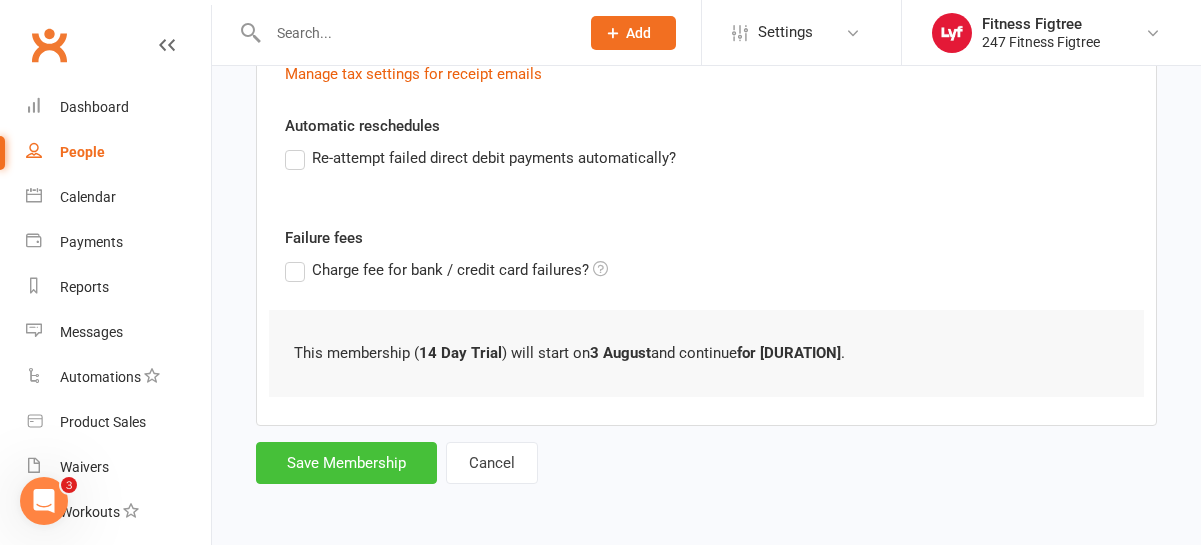 click on "Save Membership" at bounding box center (346, 463) 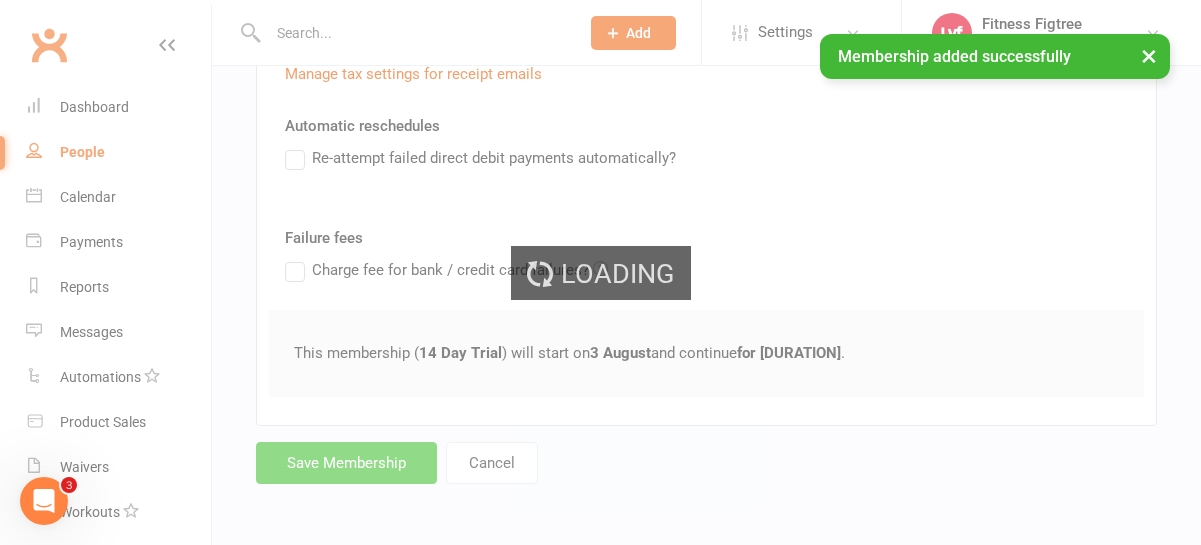 scroll, scrollTop: 0, scrollLeft: 0, axis: both 